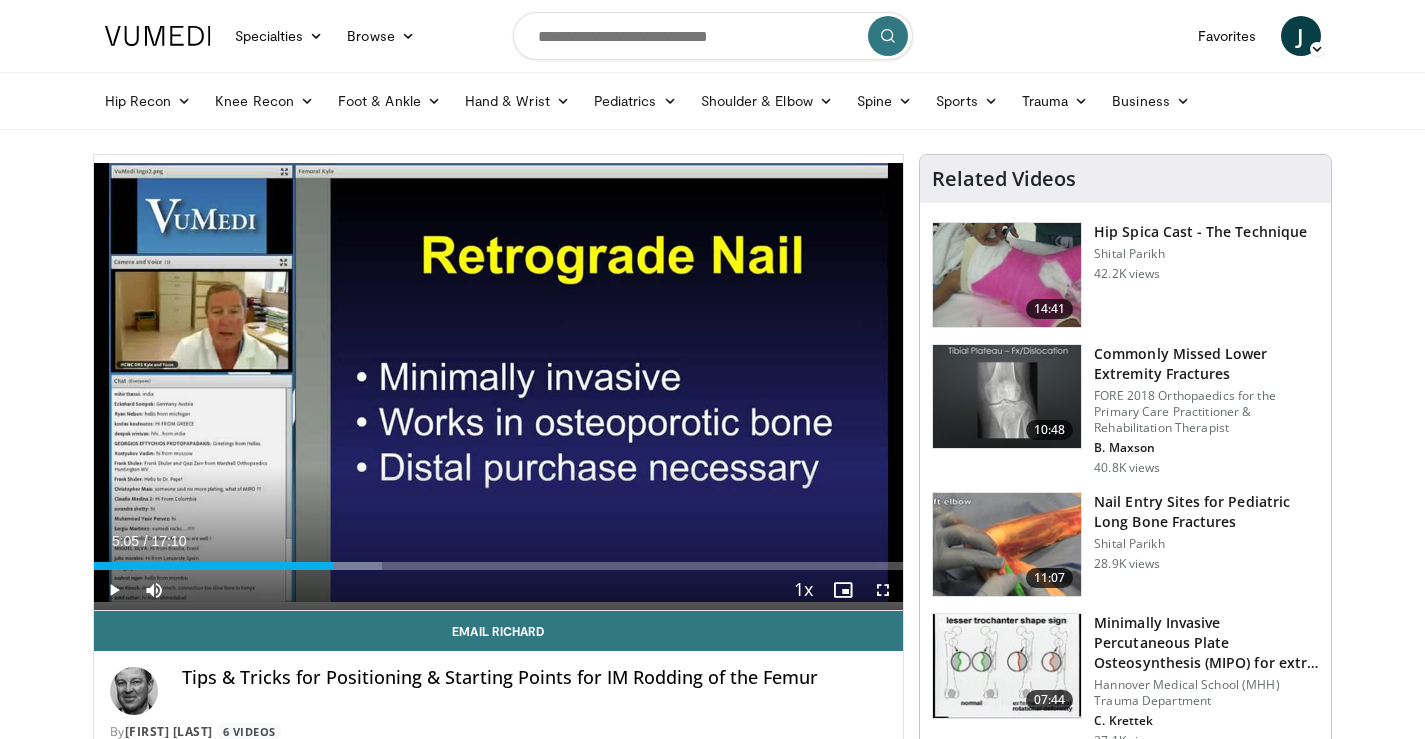 scroll, scrollTop: 100, scrollLeft: 0, axis: vertical 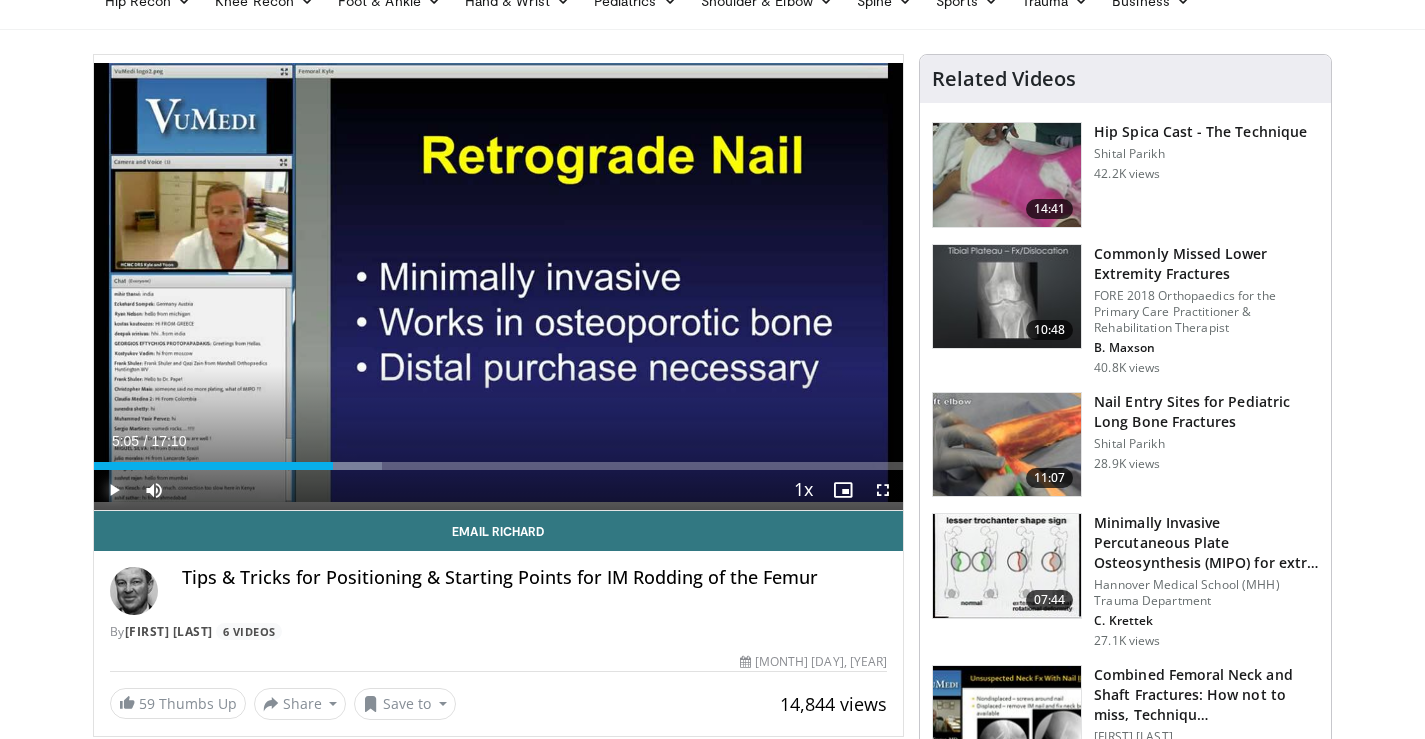 click at bounding box center (114, 490) 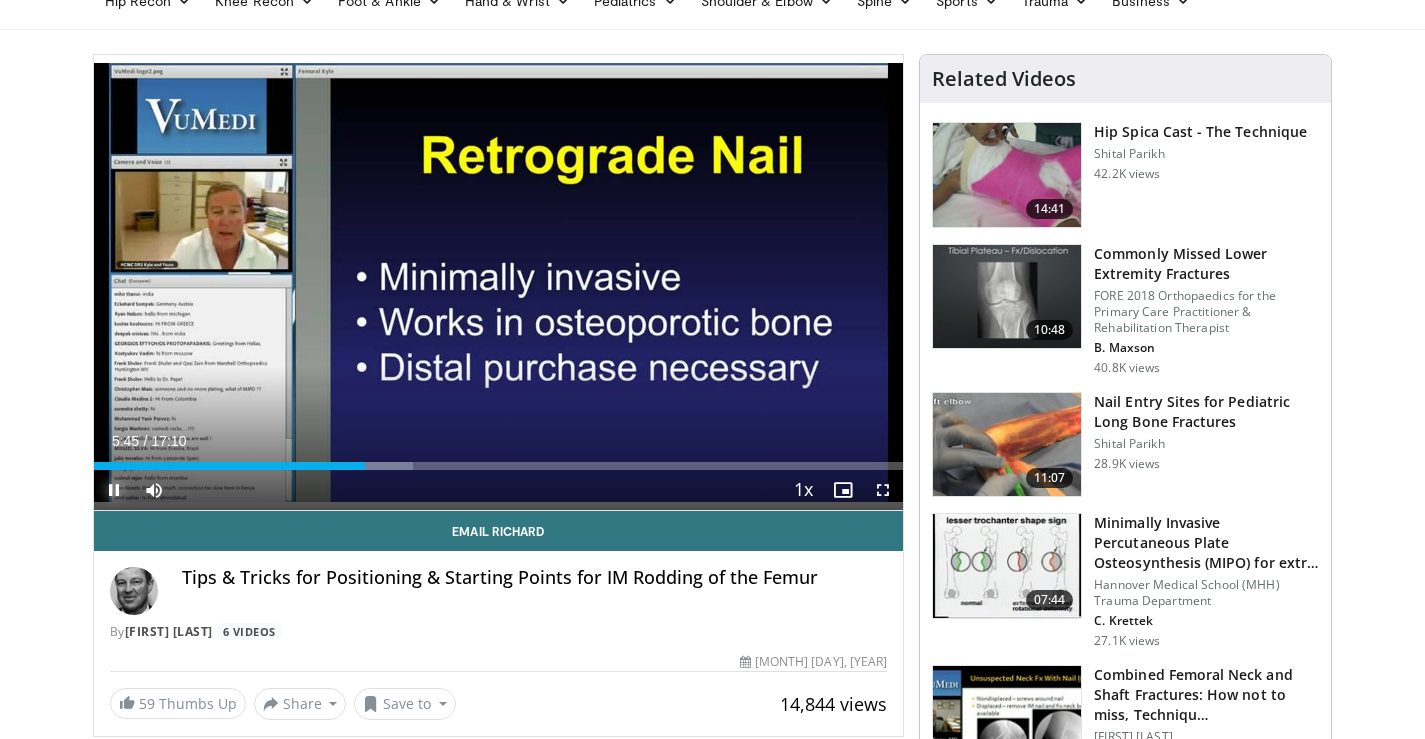 click at bounding box center [114, 490] 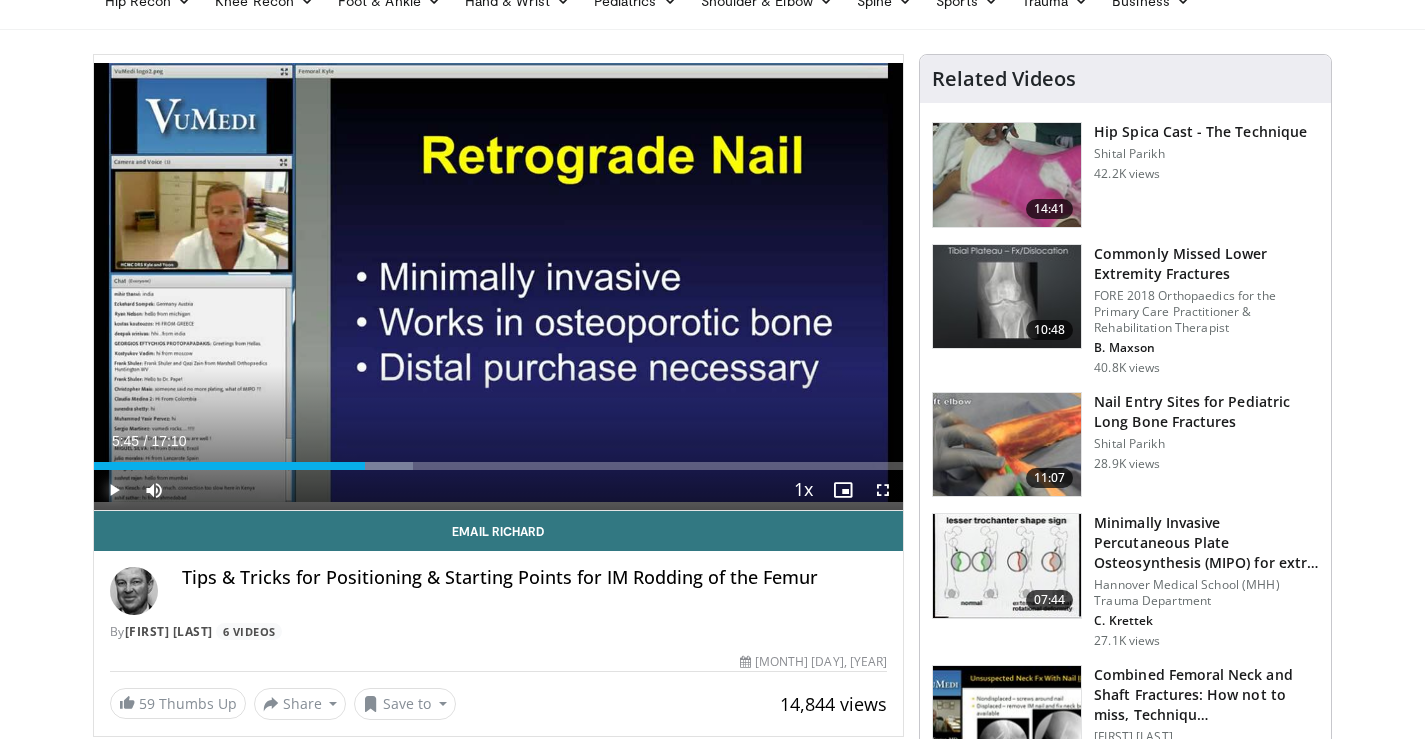 click at bounding box center [114, 490] 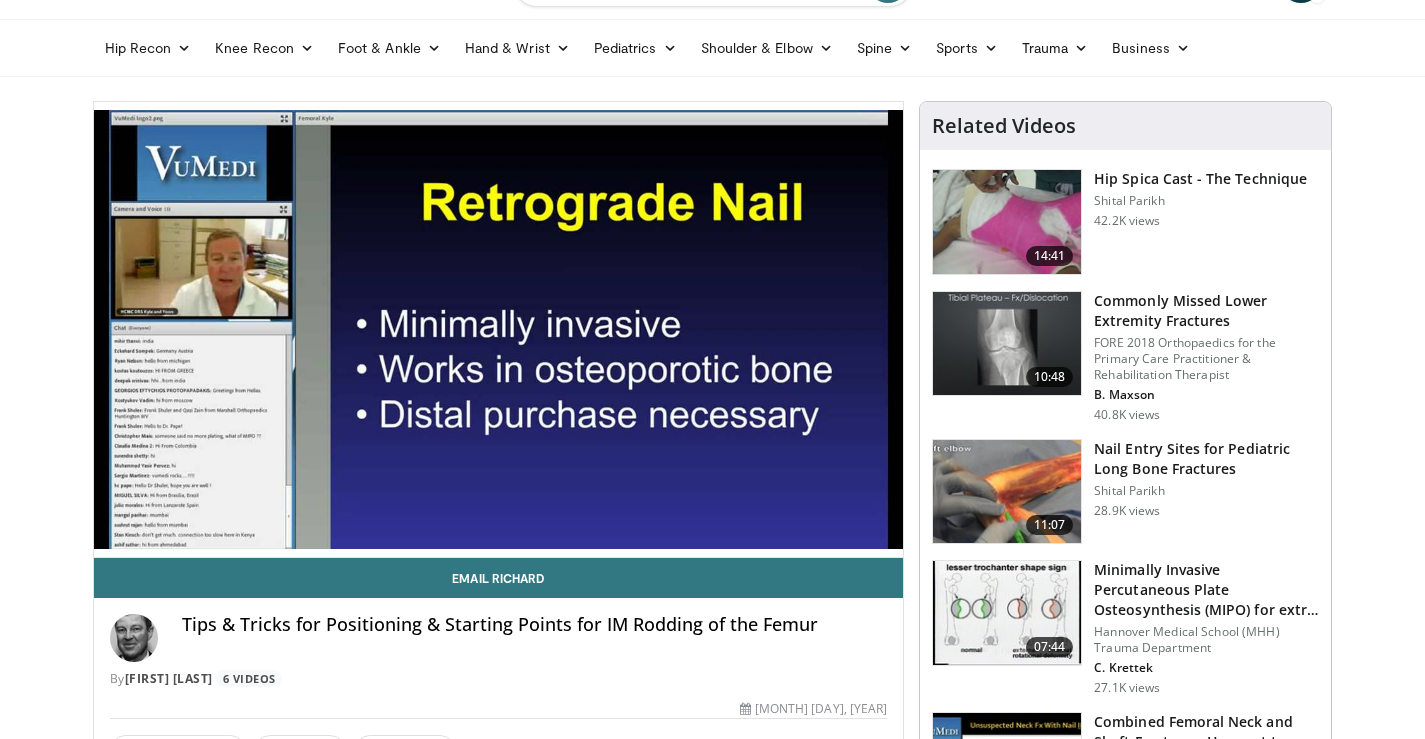 scroll, scrollTop: 0, scrollLeft: 0, axis: both 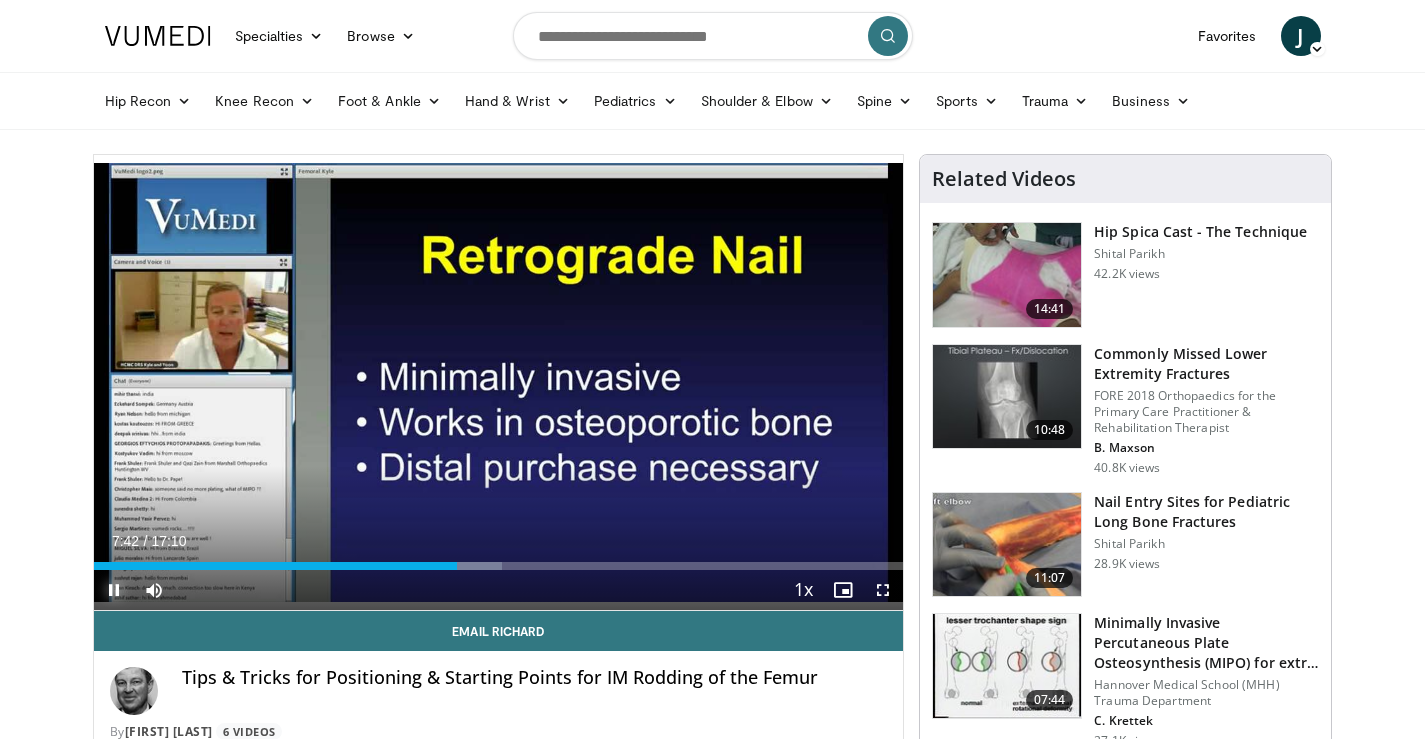 click at bounding box center (114, 590) 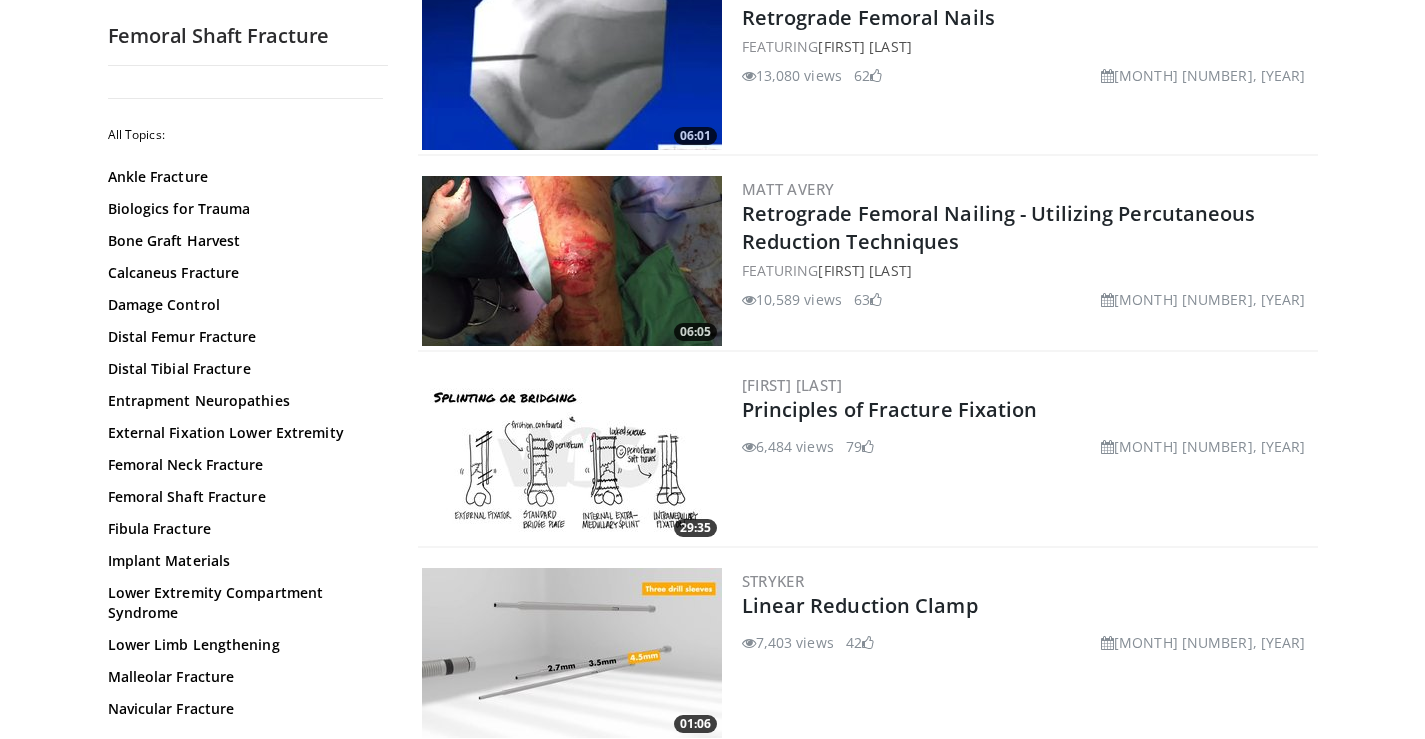 scroll, scrollTop: 1600, scrollLeft: 0, axis: vertical 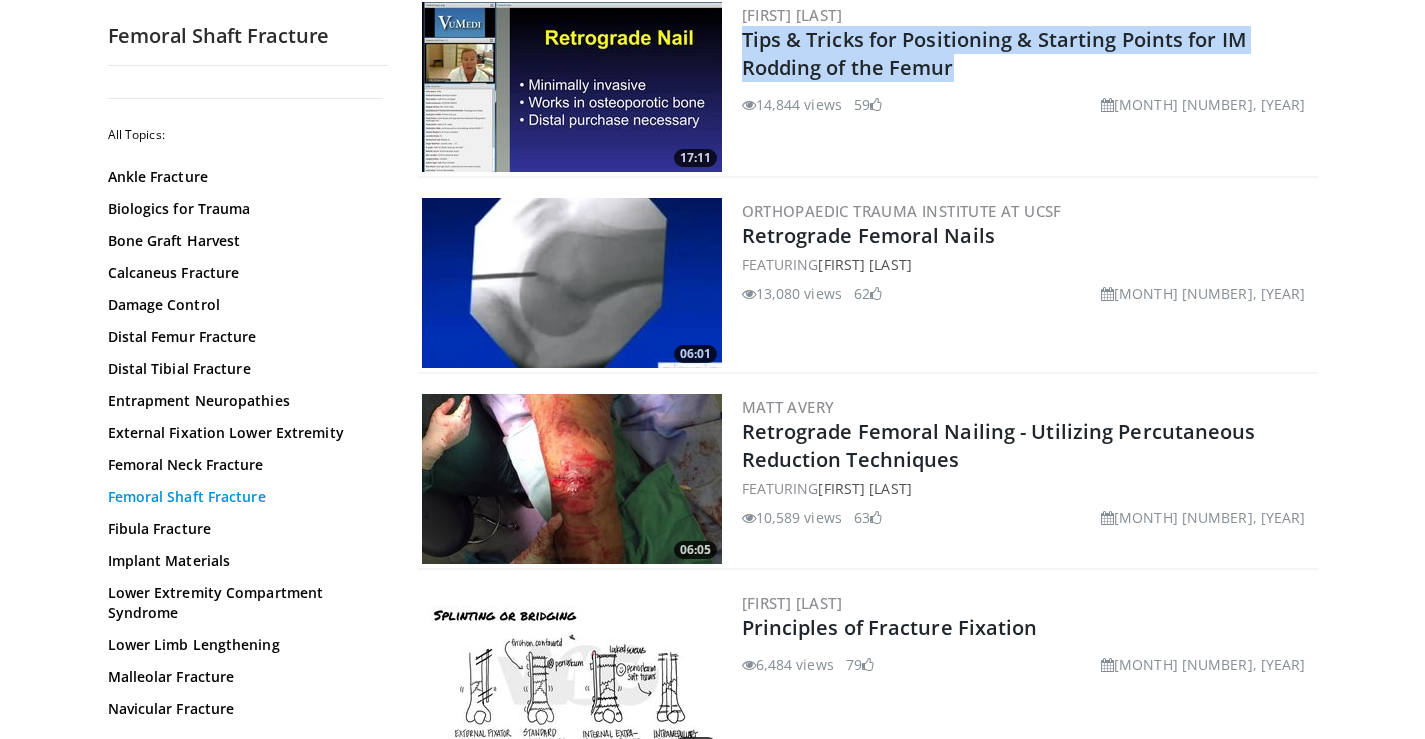 click on "Femoral Shaft Fracture" at bounding box center [243, 497] 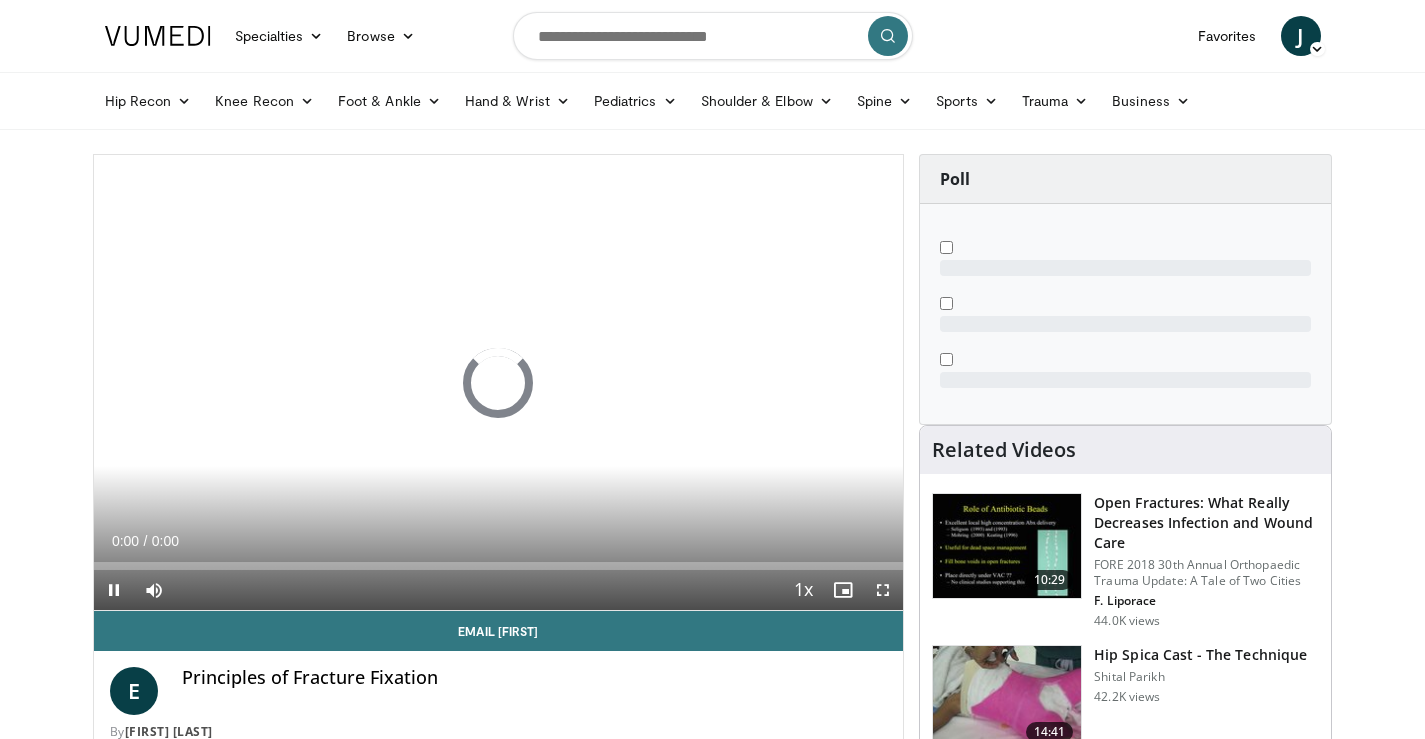 scroll, scrollTop: 0, scrollLeft: 0, axis: both 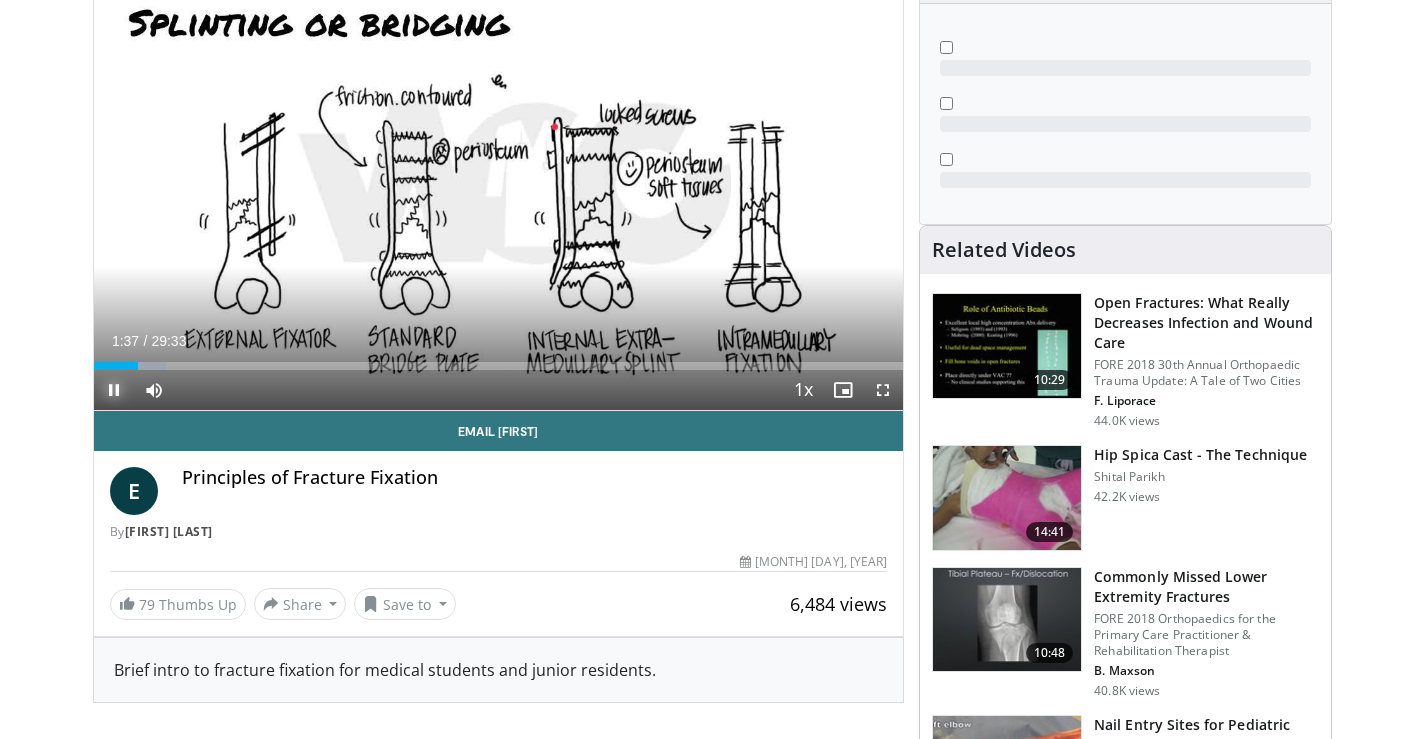 click at bounding box center [114, 390] 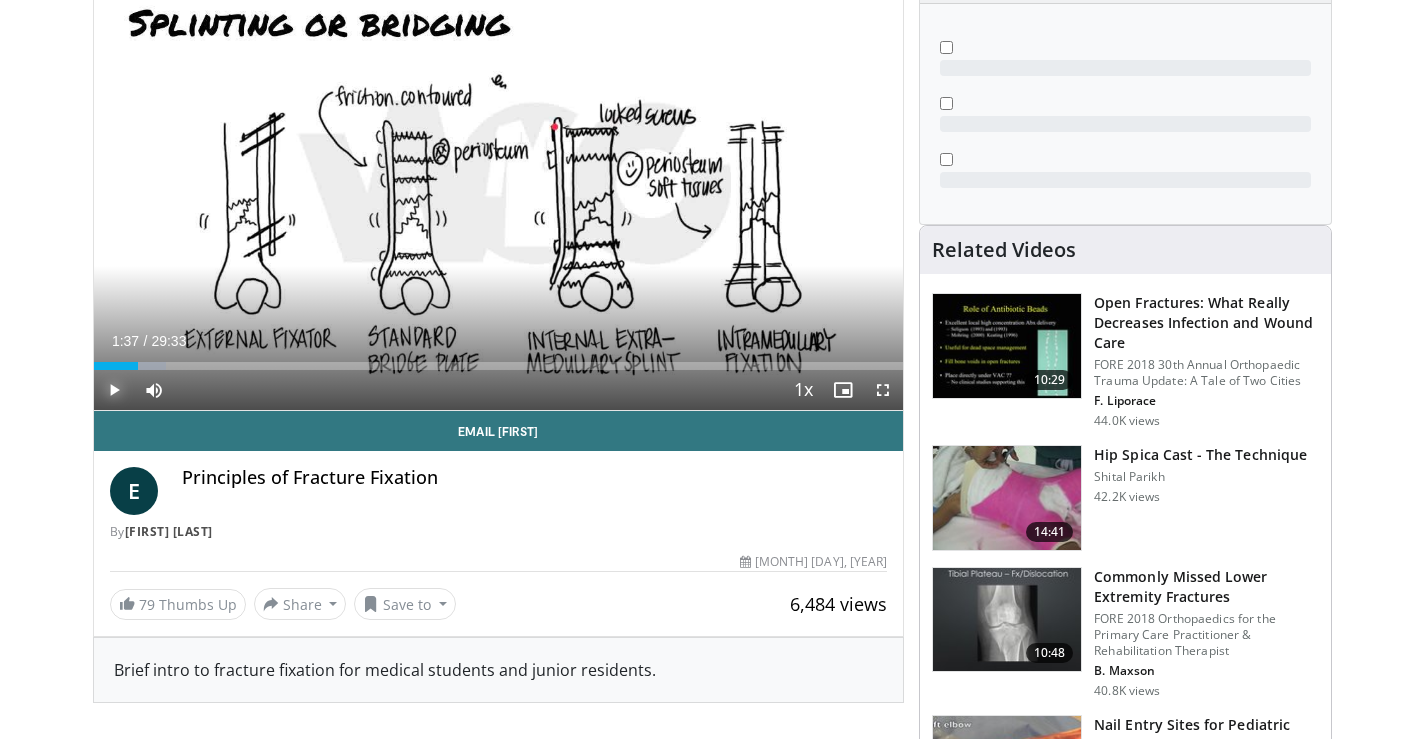 click at bounding box center (114, 390) 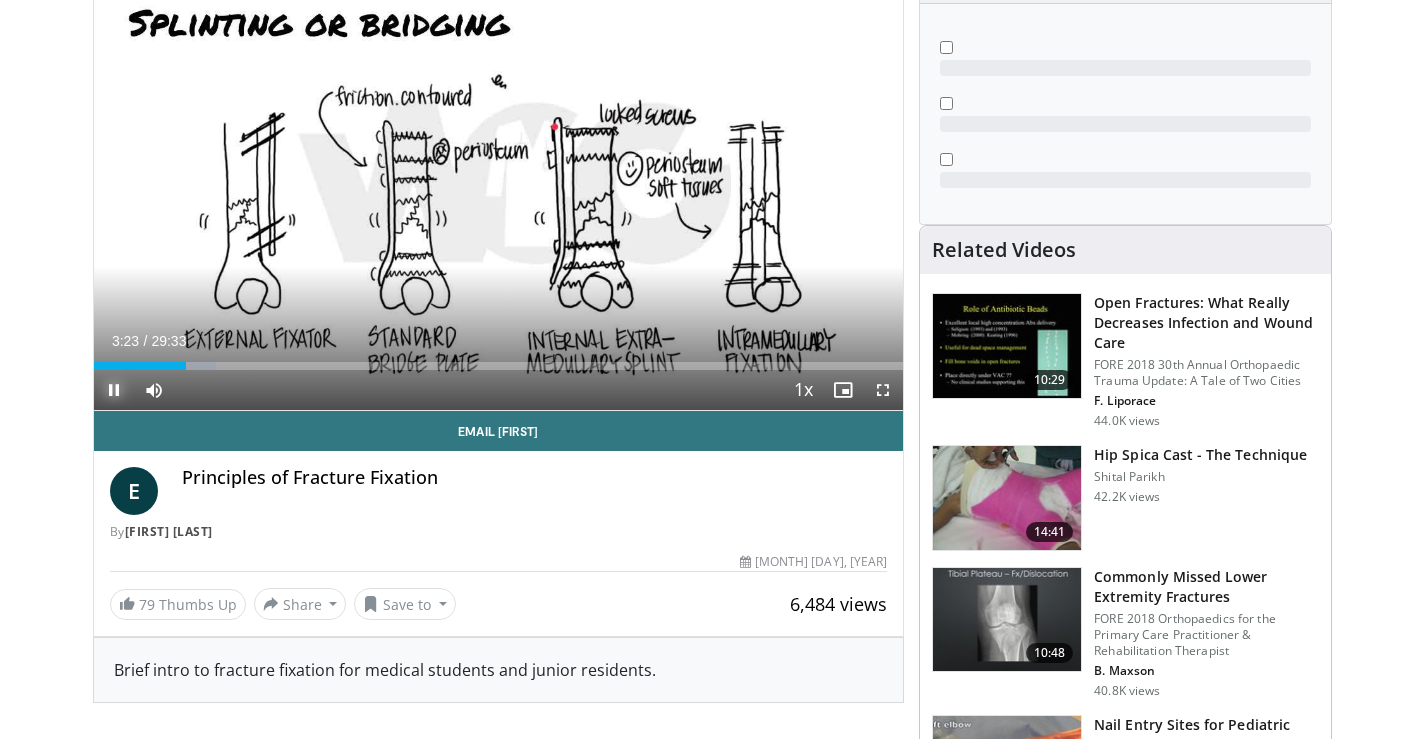 click at bounding box center (114, 390) 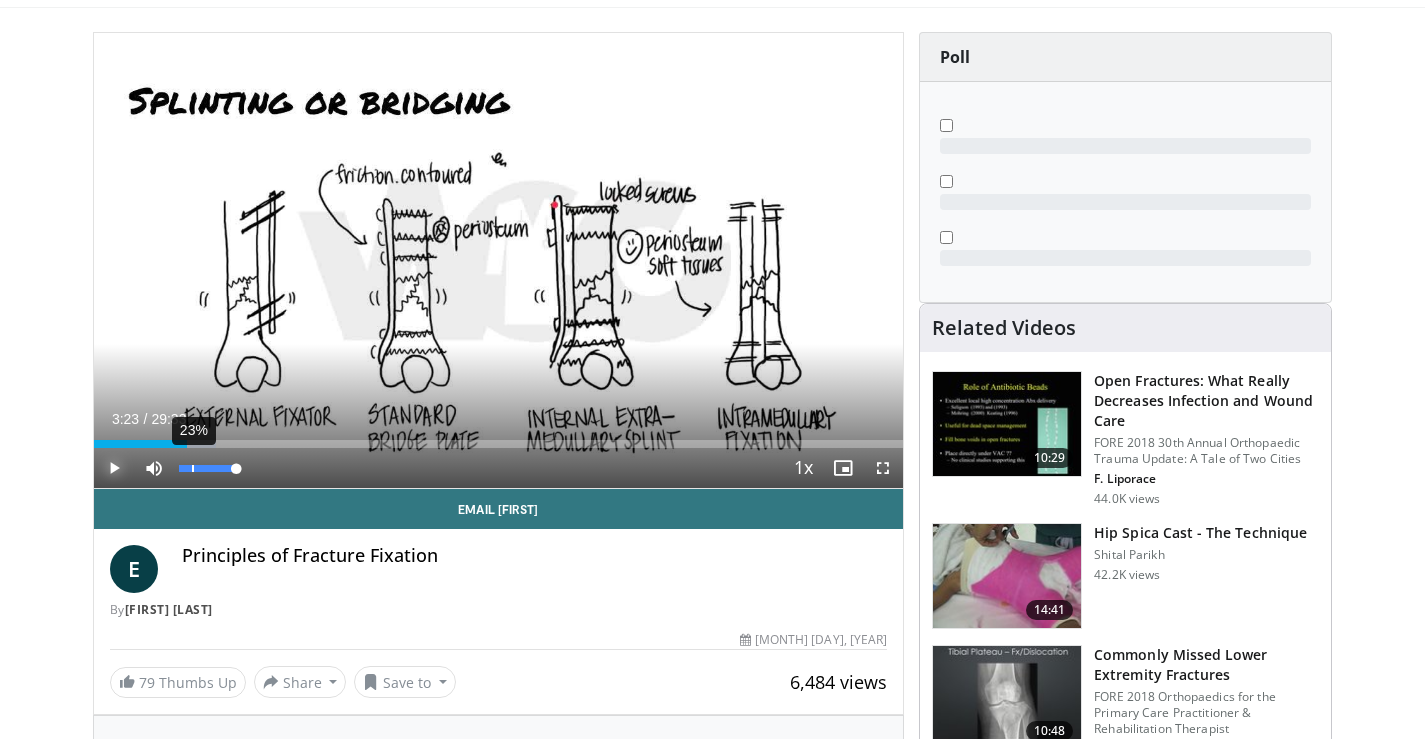 scroll, scrollTop: 0, scrollLeft: 0, axis: both 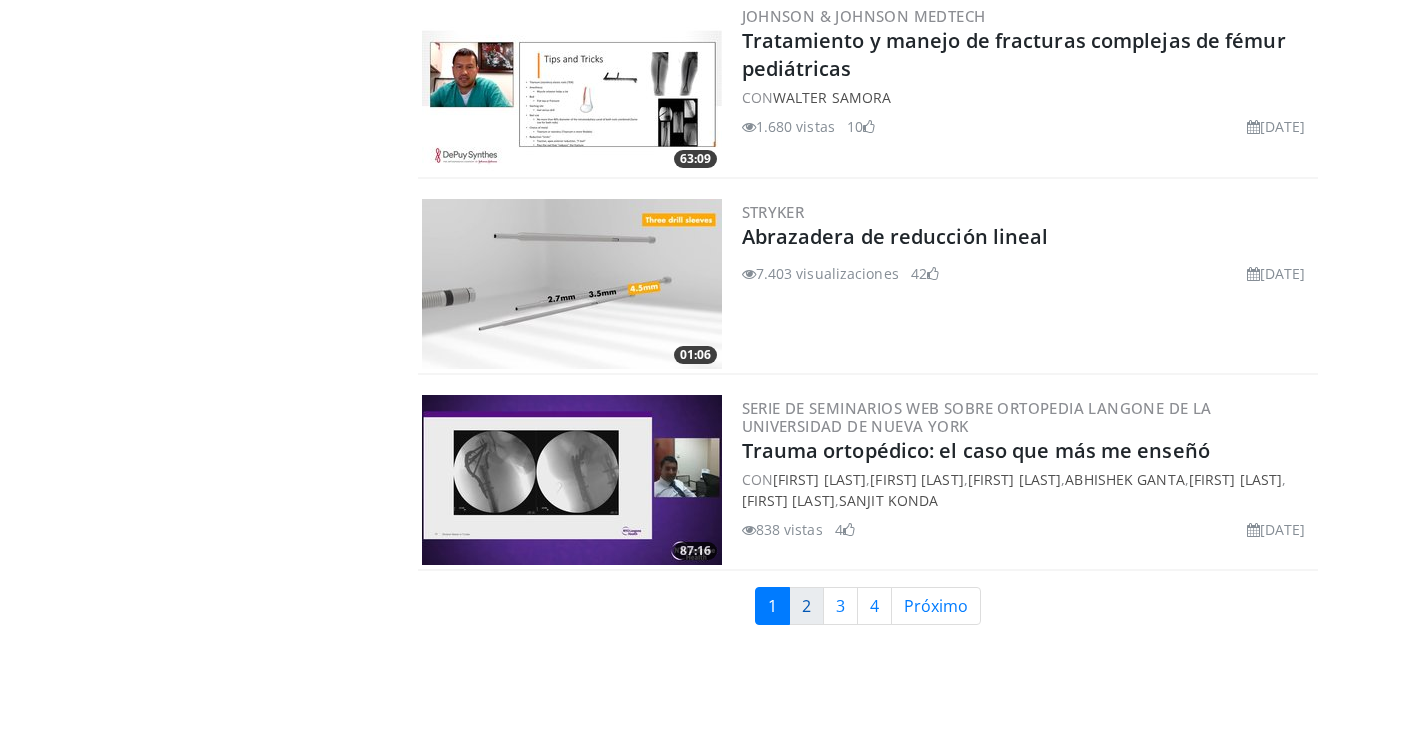 click on "2" at bounding box center (806, 606) 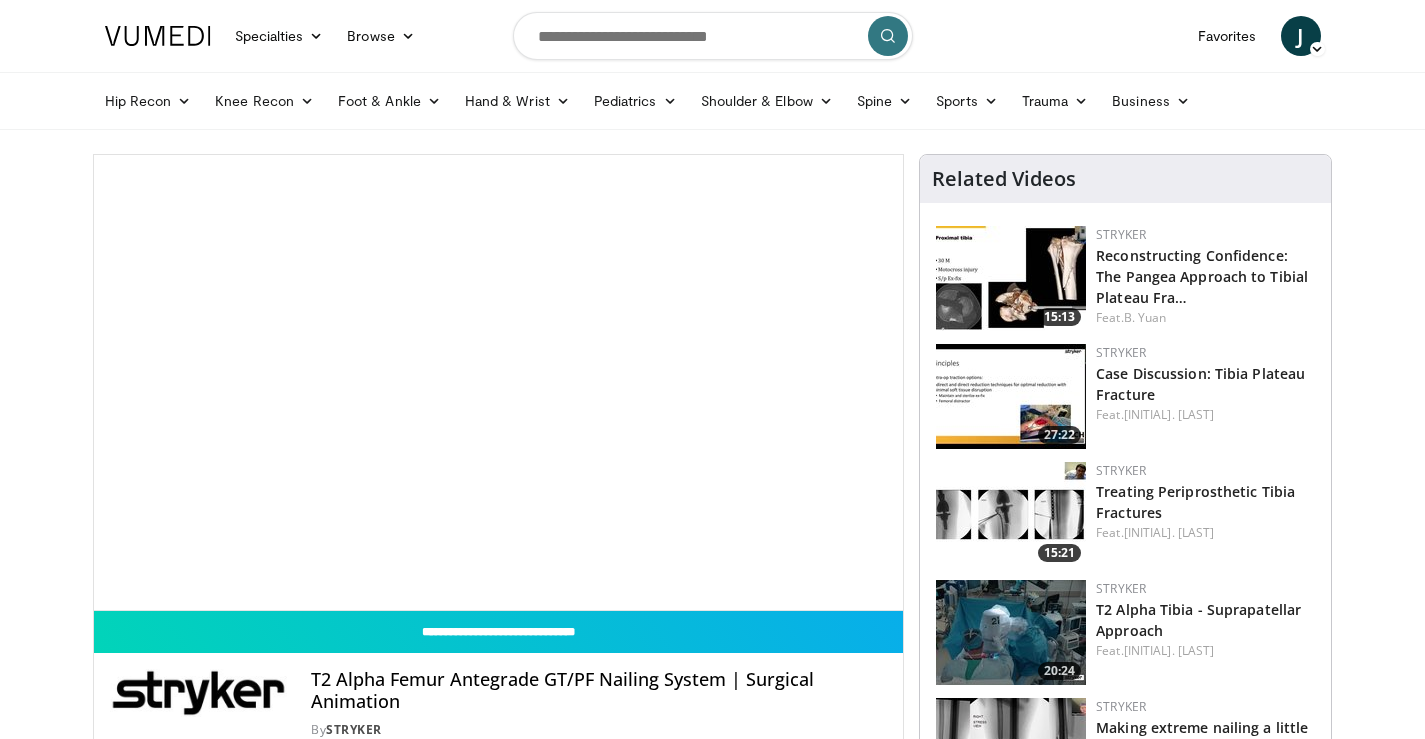 scroll, scrollTop: 0, scrollLeft: 0, axis: both 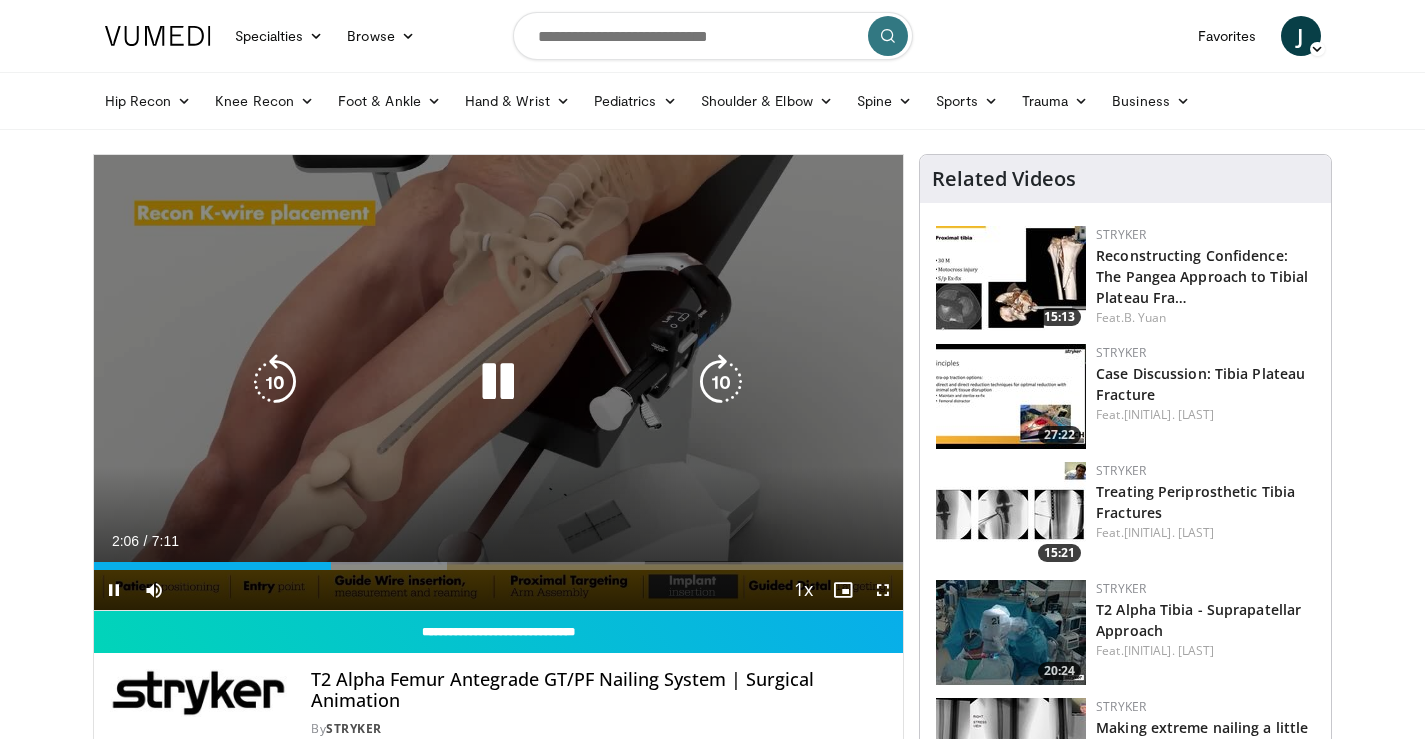 click at bounding box center (498, 382) 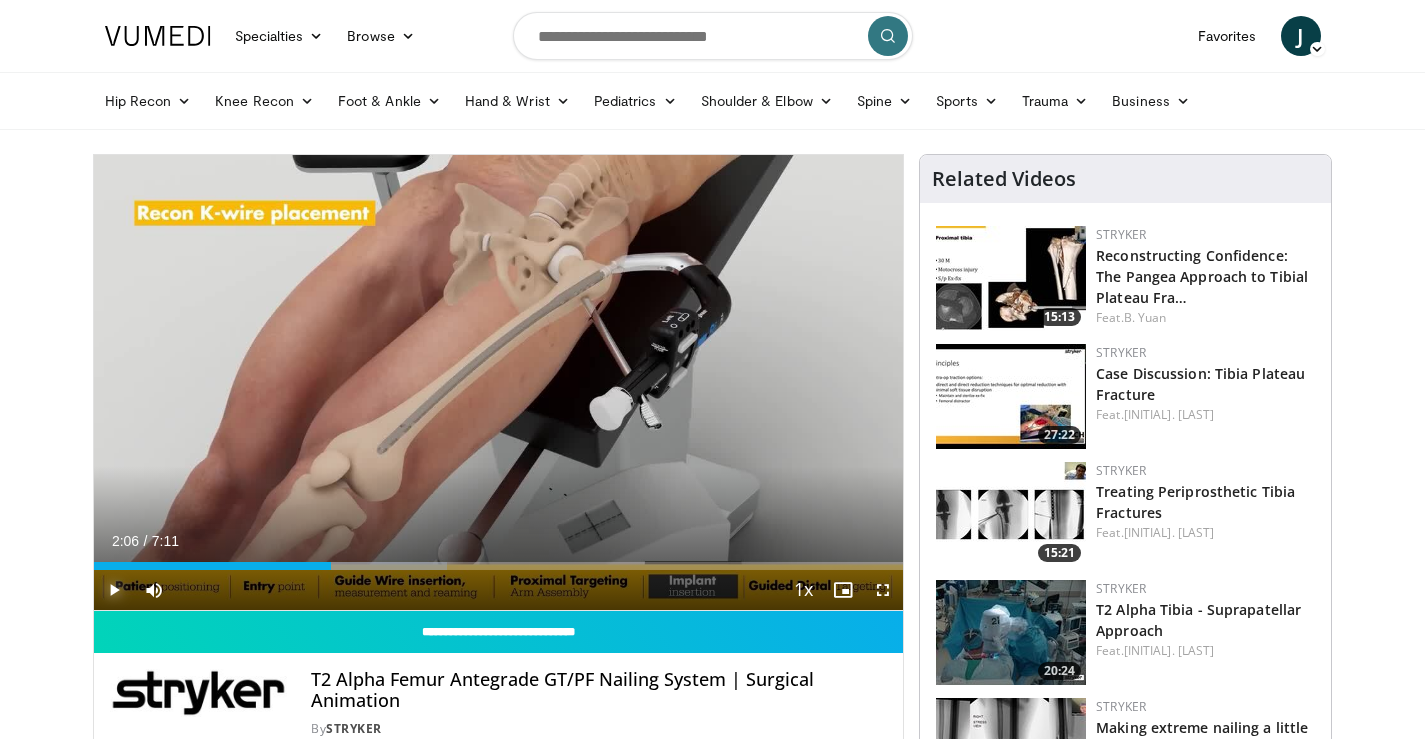 click at bounding box center [114, 590] 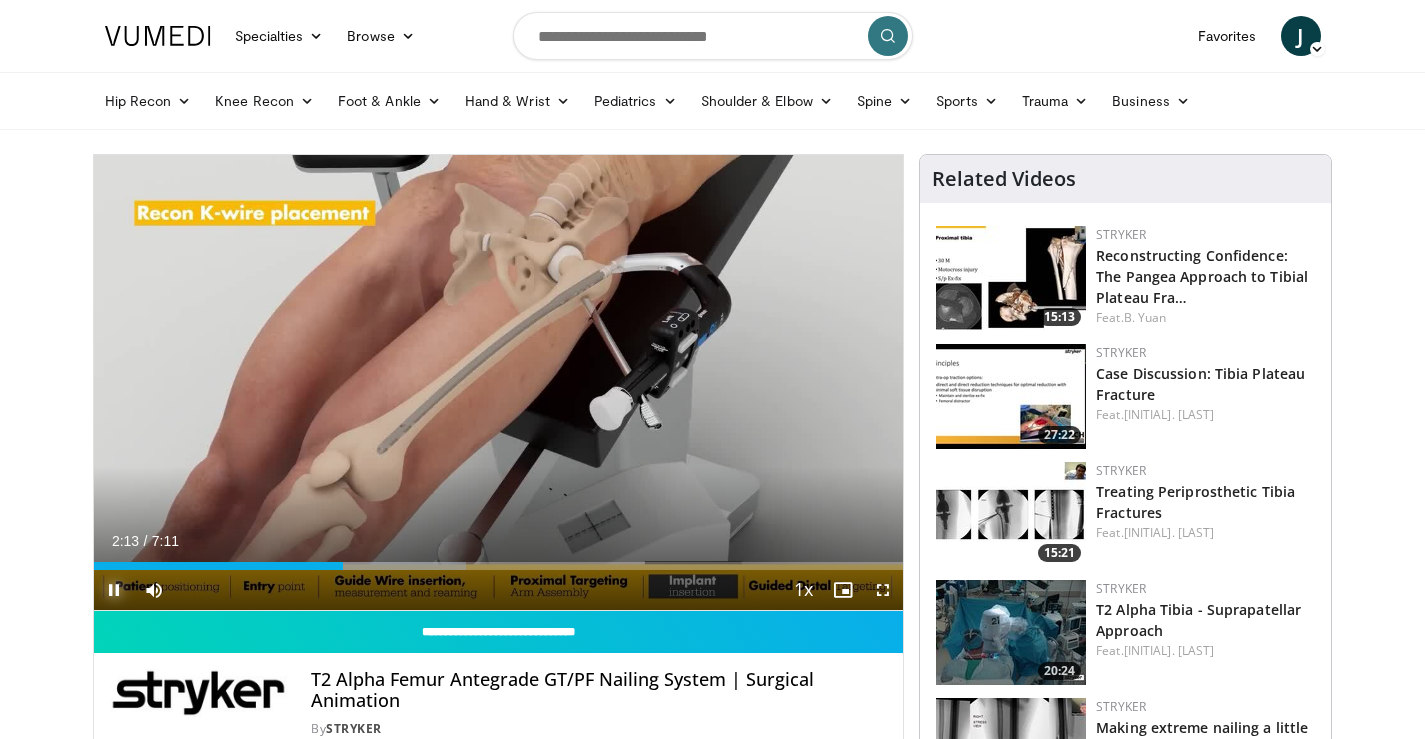 click at bounding box center (114, 590) 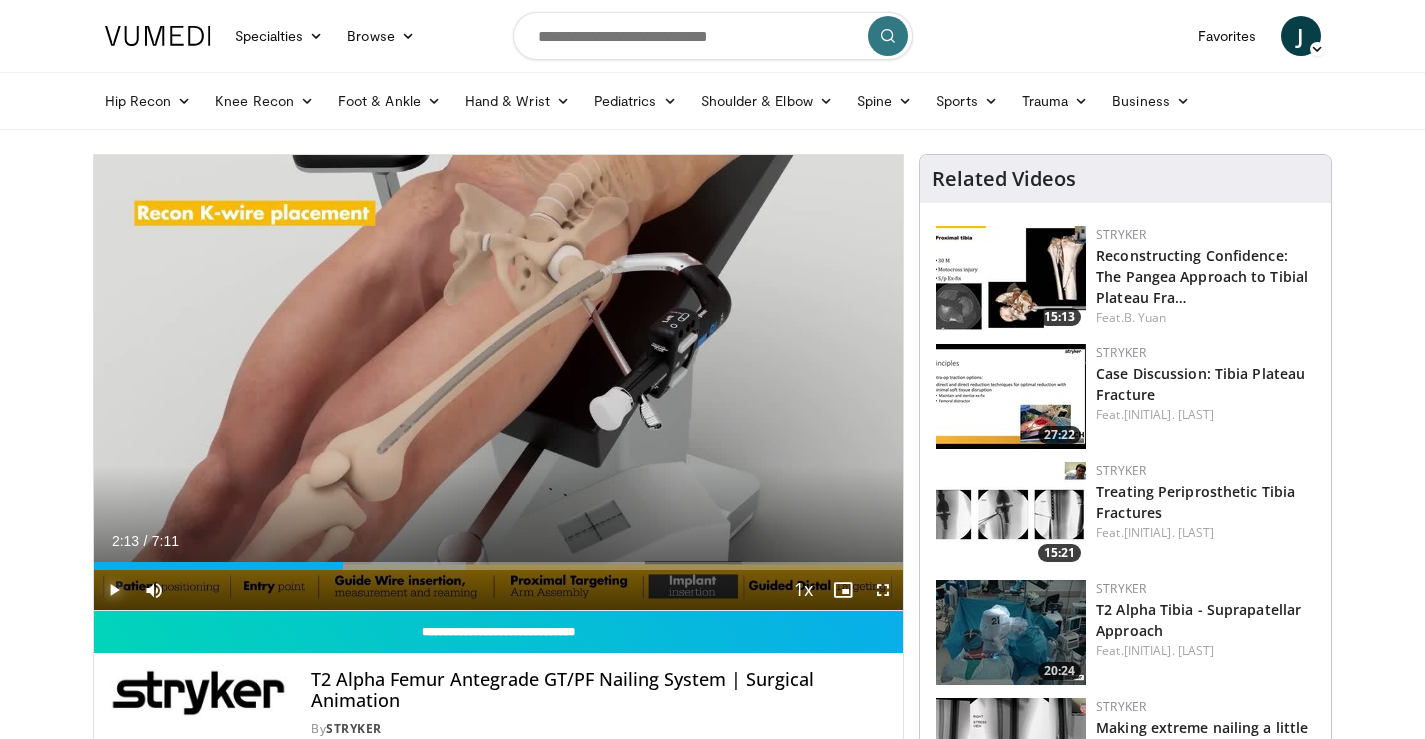 click at bounding box center [114, 590] 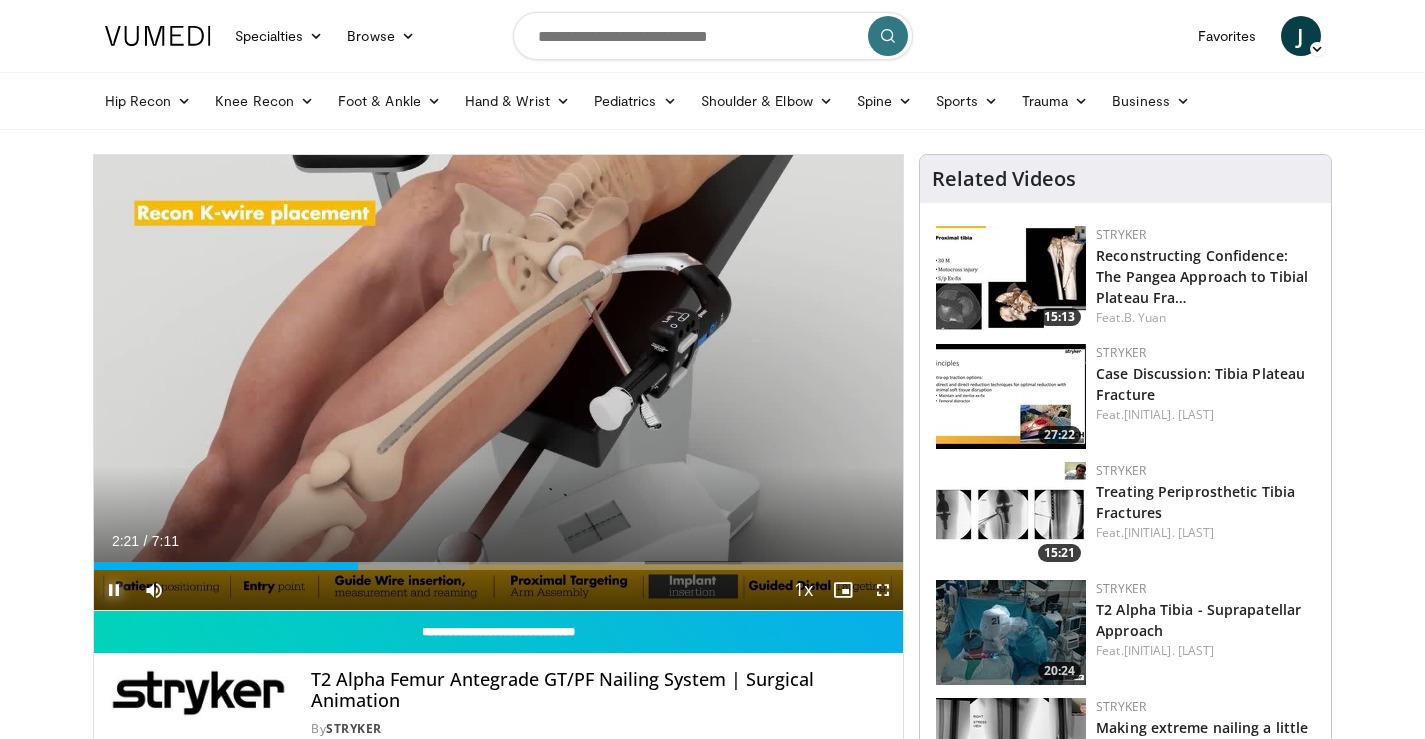 click at bounding box center (114, 590) 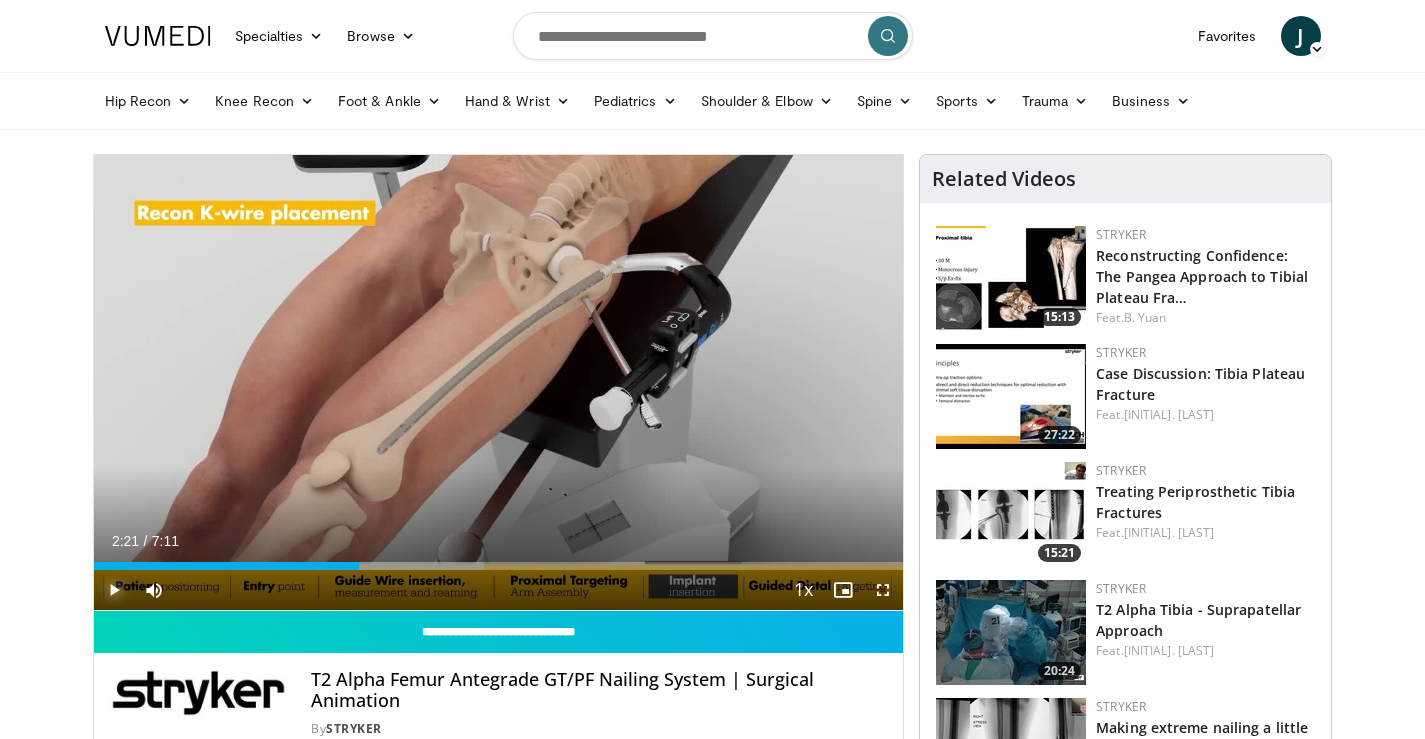 click at bounding box center [114, 590] 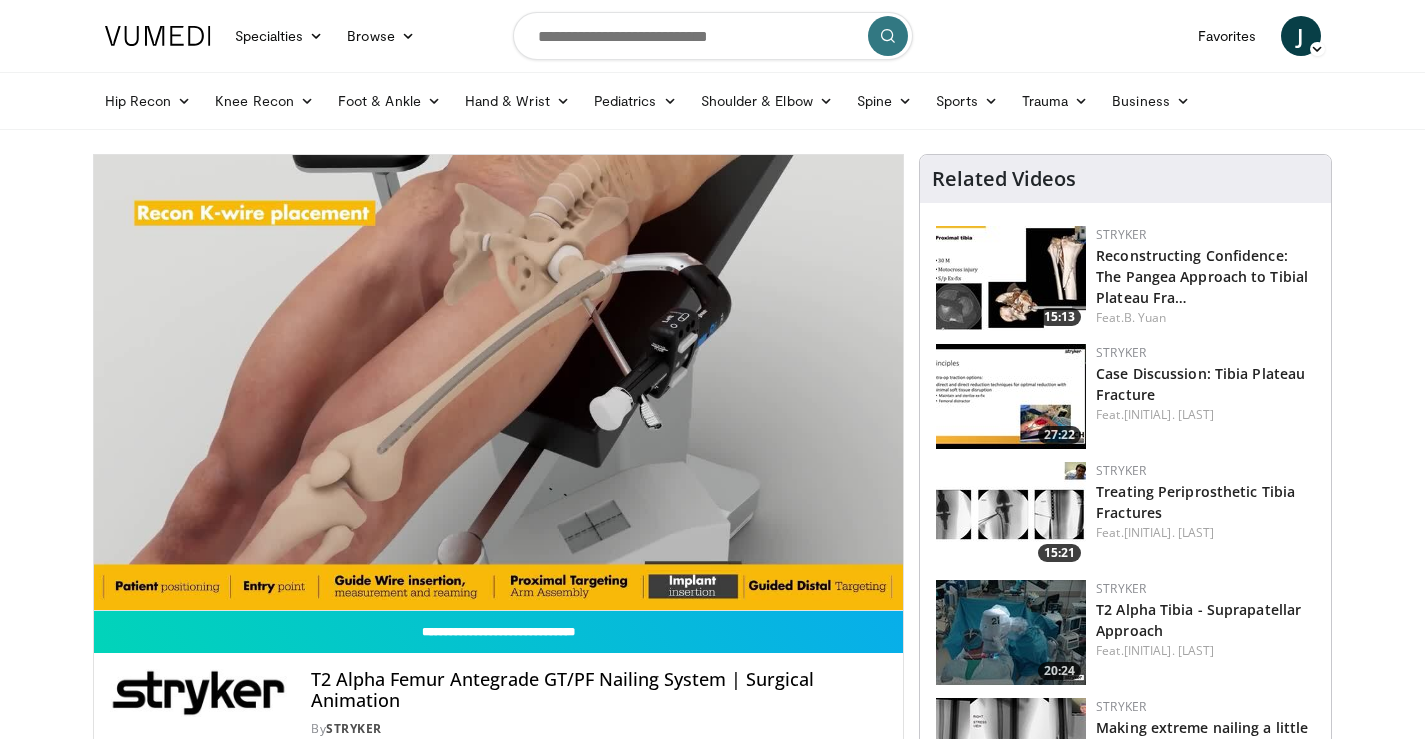 click at bounding box center [1011, 632] 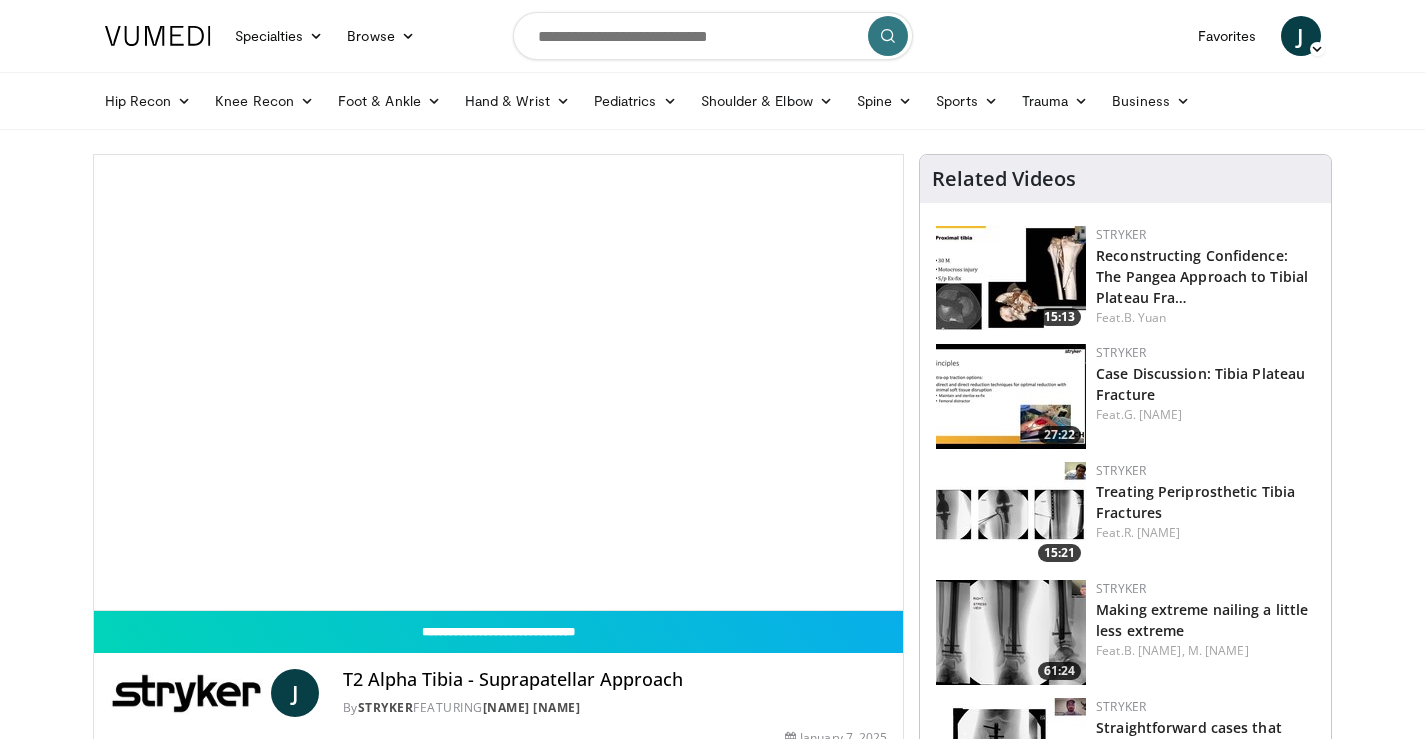 scroll, scrollTop: 0, scrollLeft: 0, axis: both 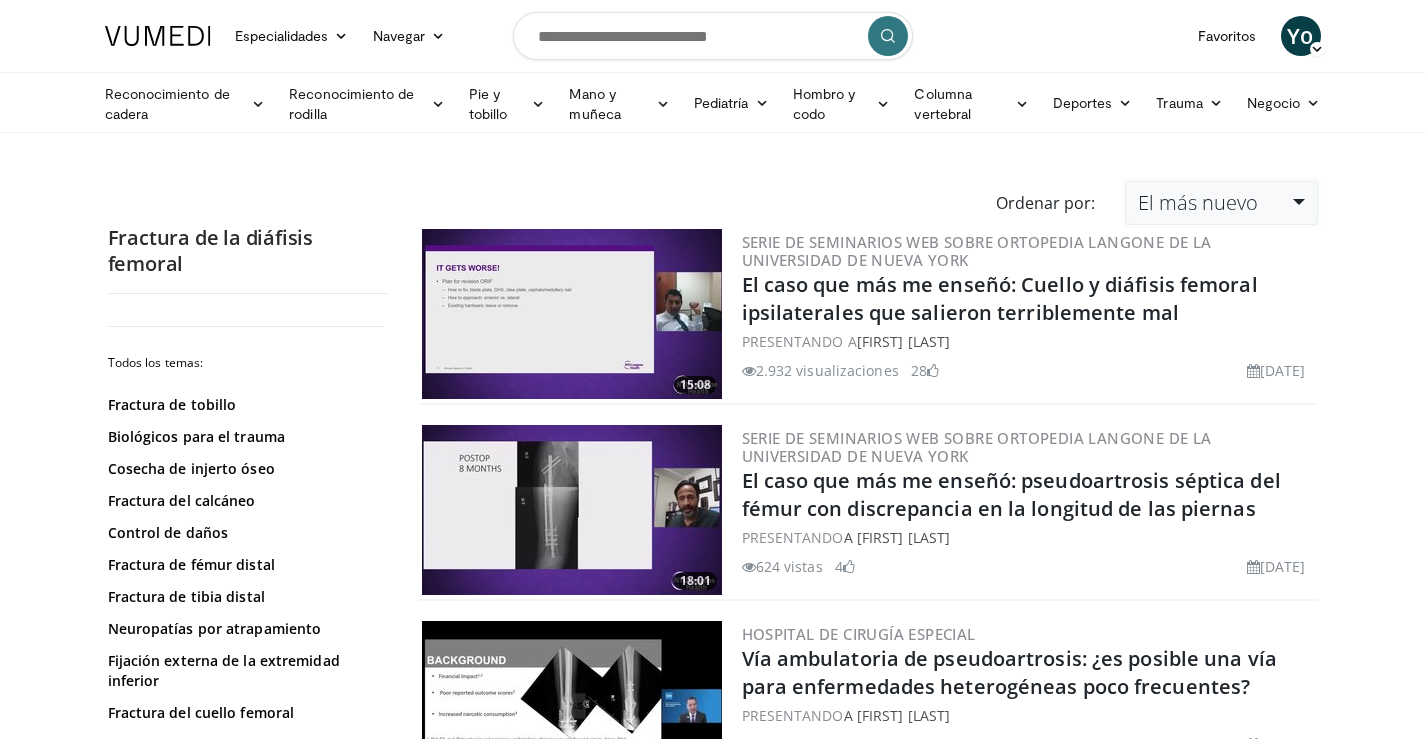 click on "El más nuevo" at bounding box center (1221, 203) 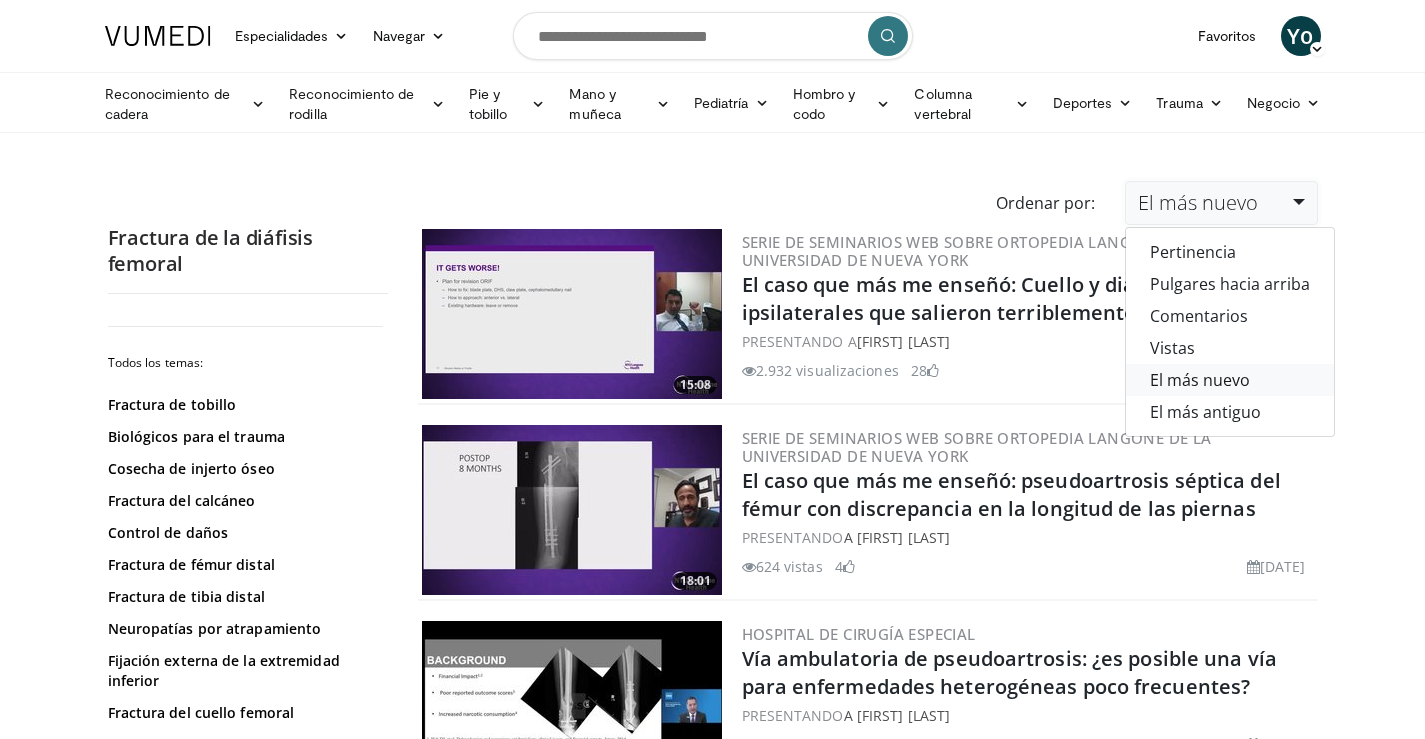 click on "El más nuevo" at bounding box center (1200, 380) 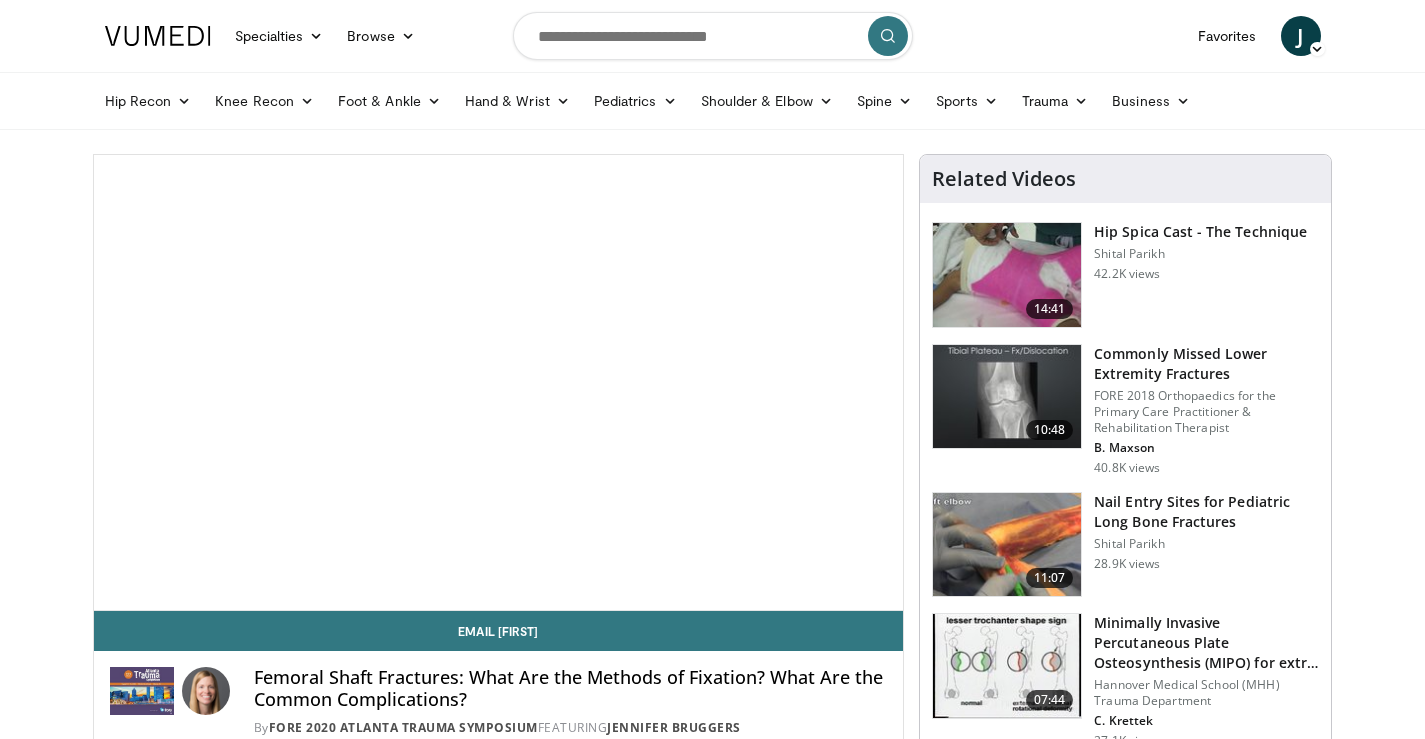 scroll, scrollTop: 0, scrollLeft: 0, axis: both 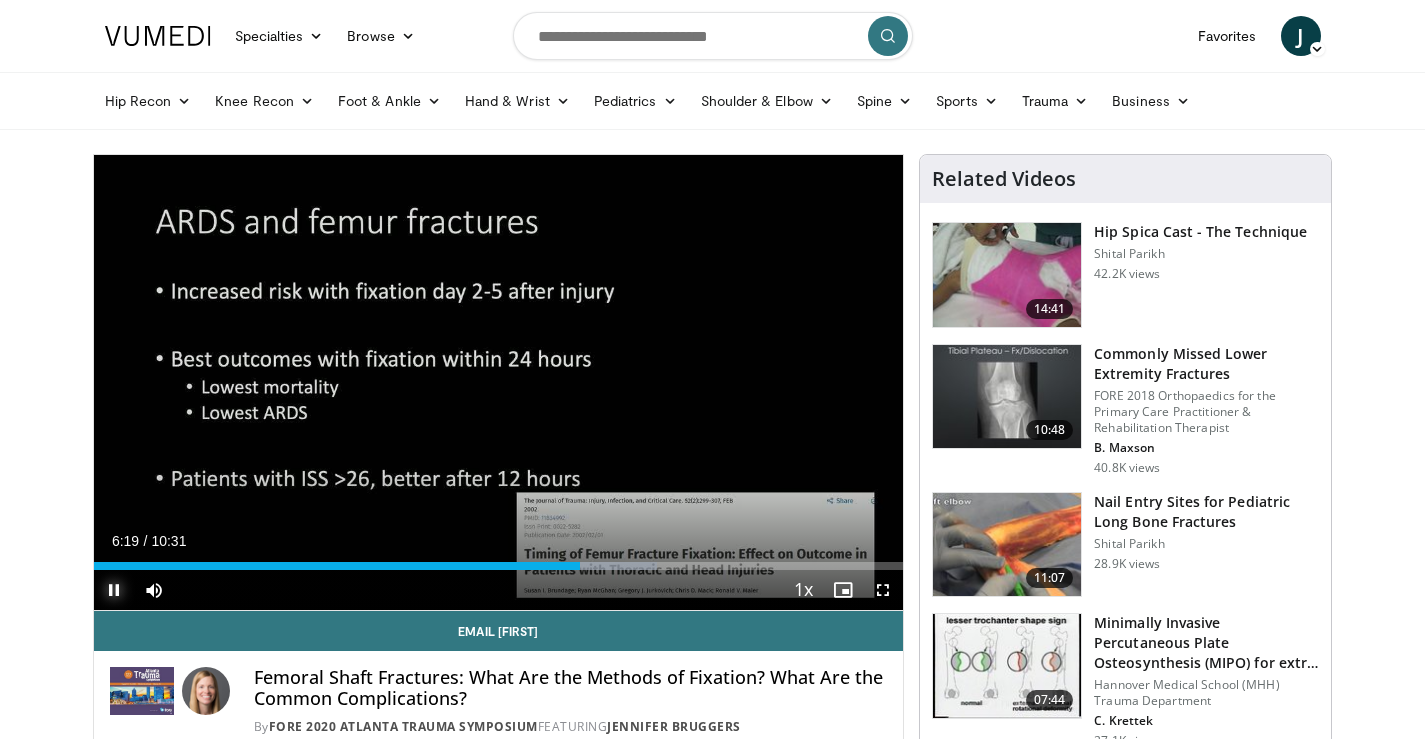 click at bounding box center [114, 590] 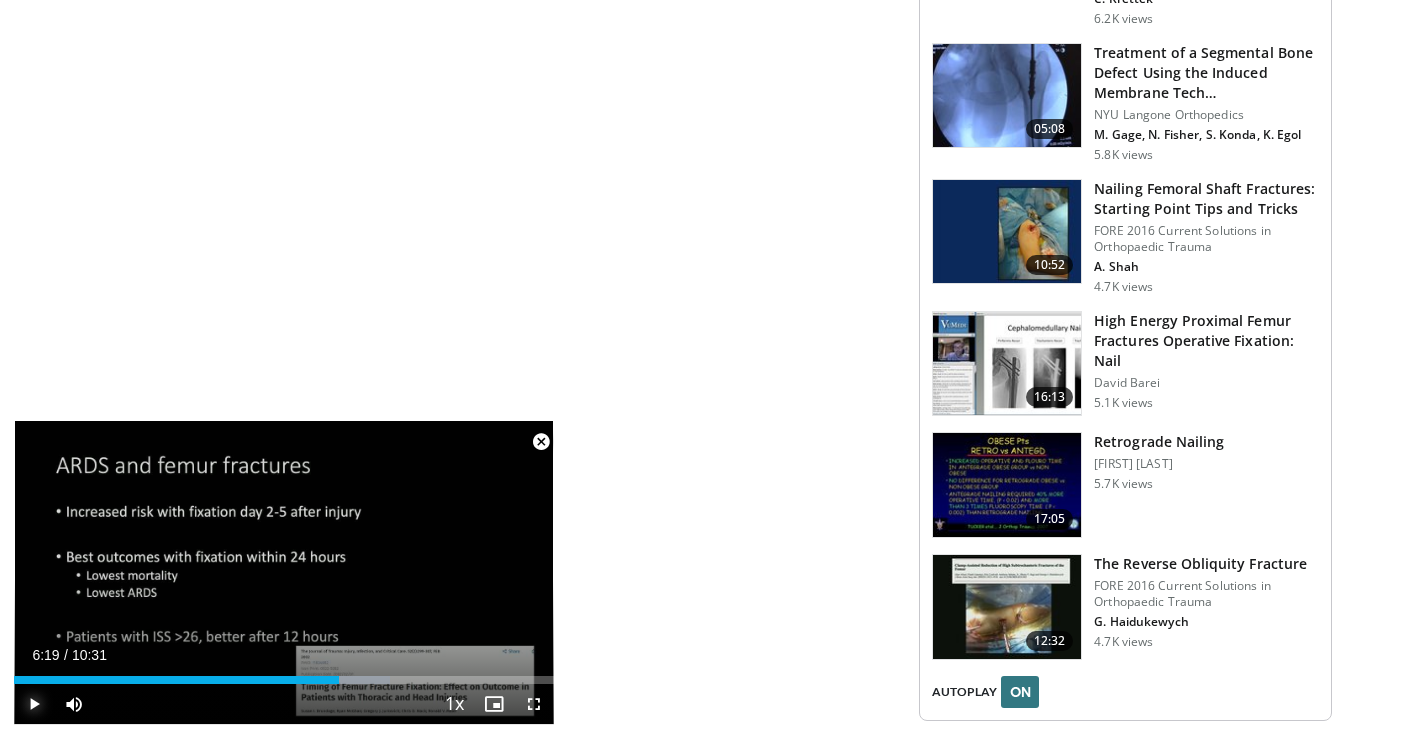 scroll, scrollTop: 2100, scrollLeft: 0, axis: vertical 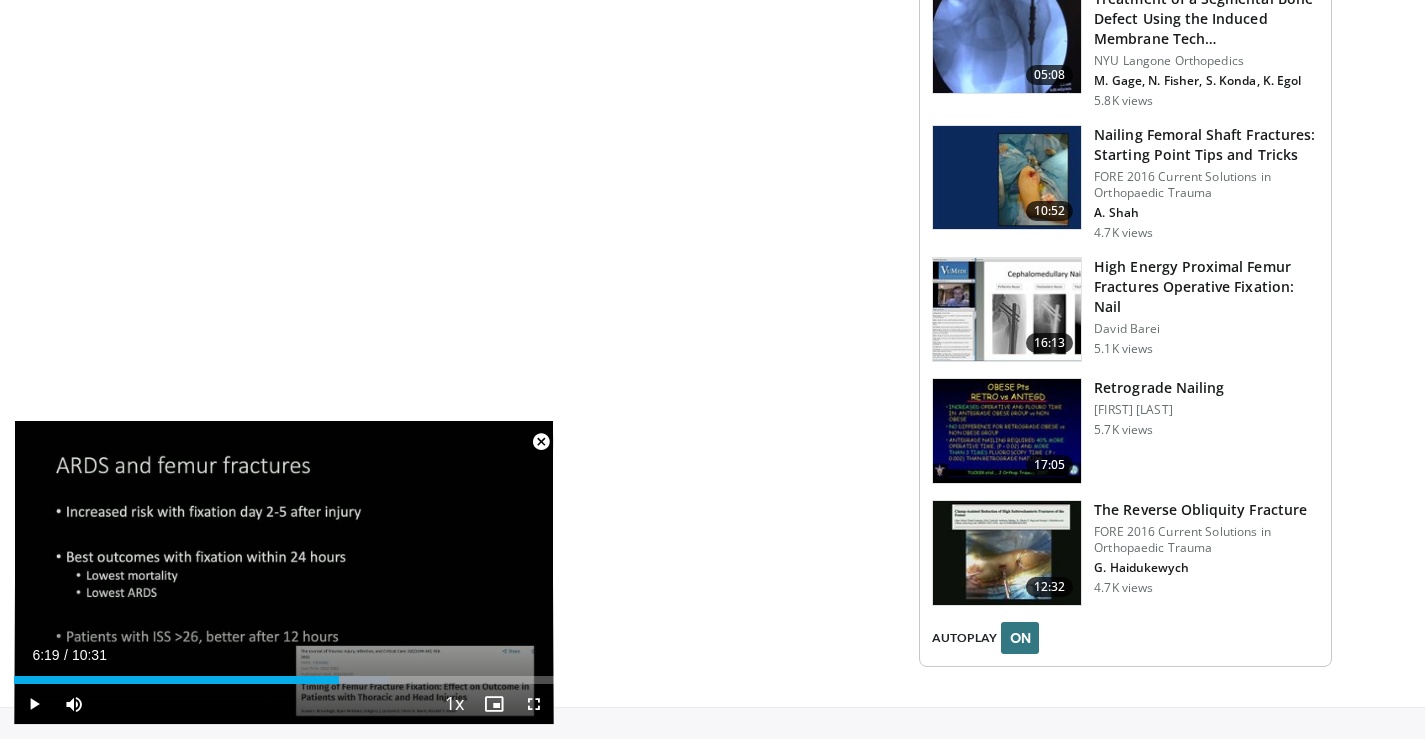click at bounding box center [541, 442] 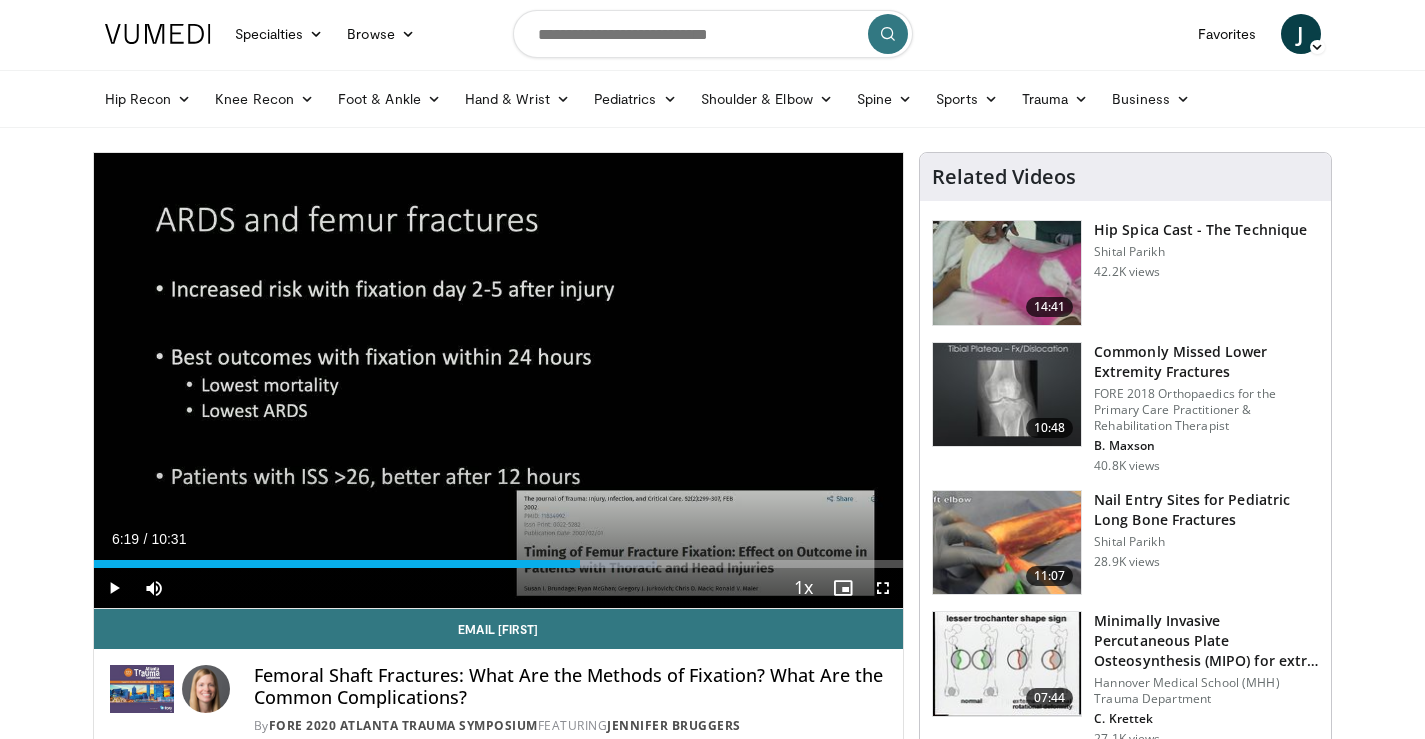 scroll, scrollTop: 0, scrollLeft: 0, axis: both 